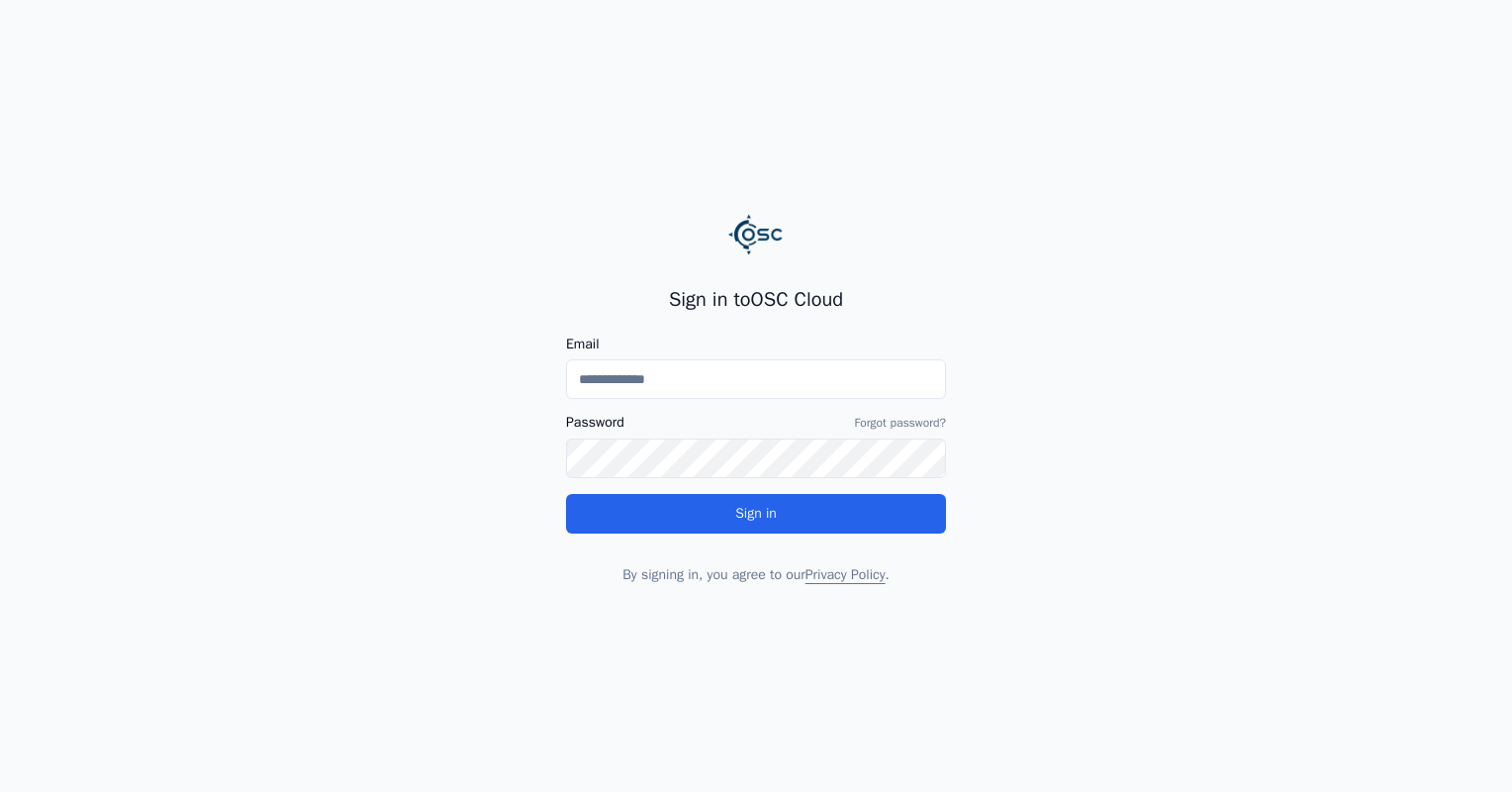 scroll, scrollTop: 0, scrollLeft: 0, axis: both 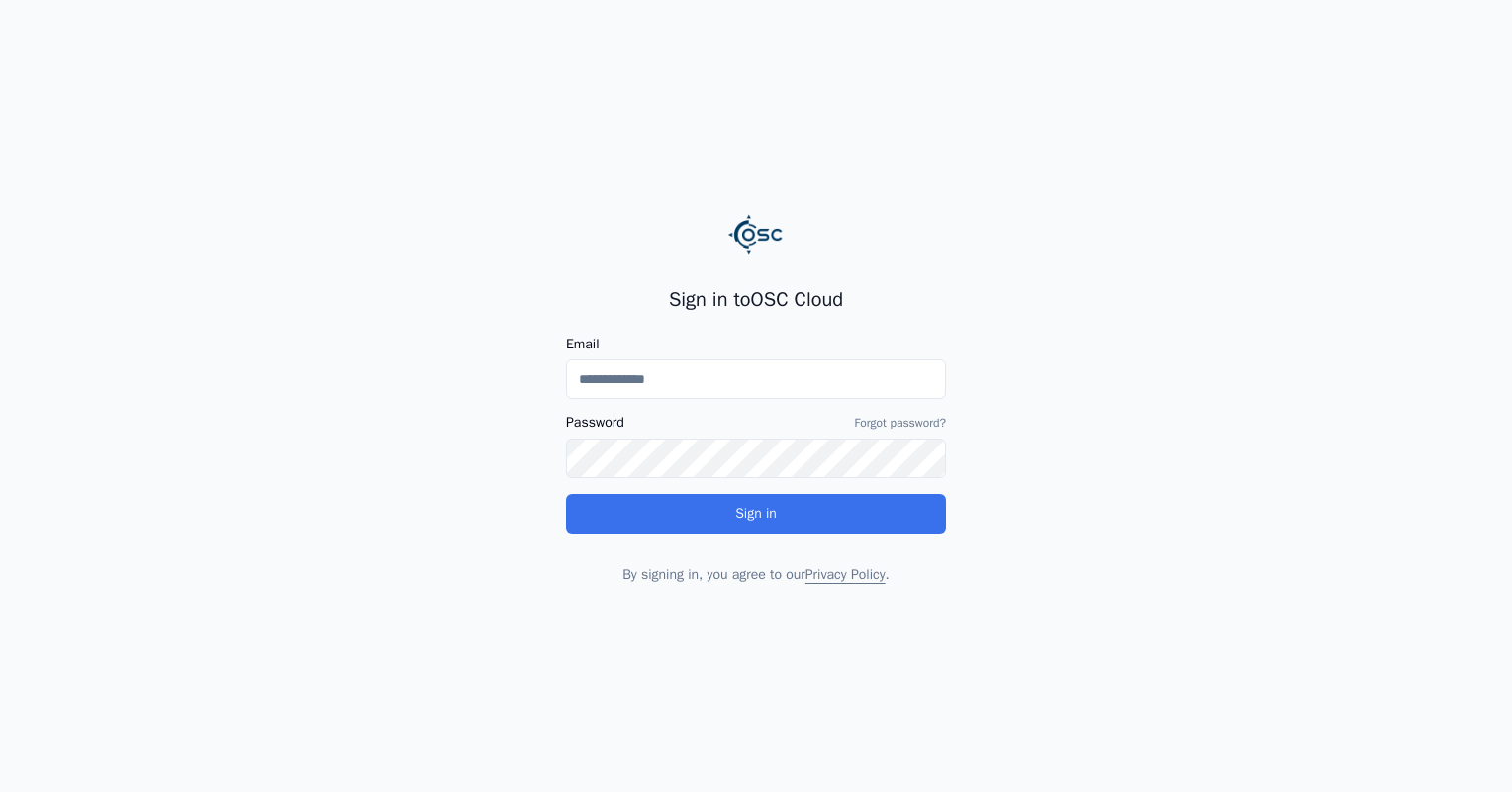 type on "**********" 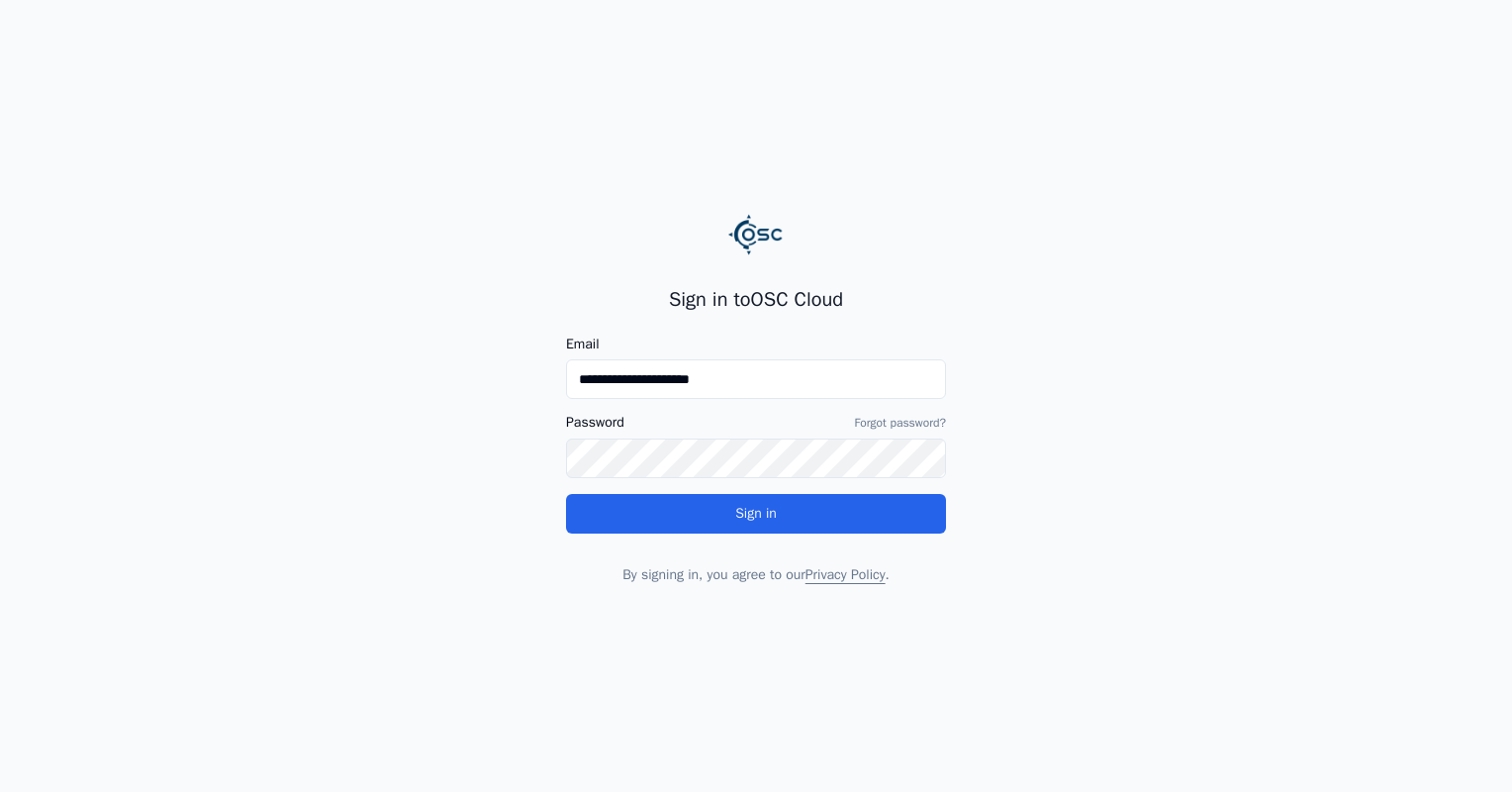click on "**********" at bounding box center [756, 436] 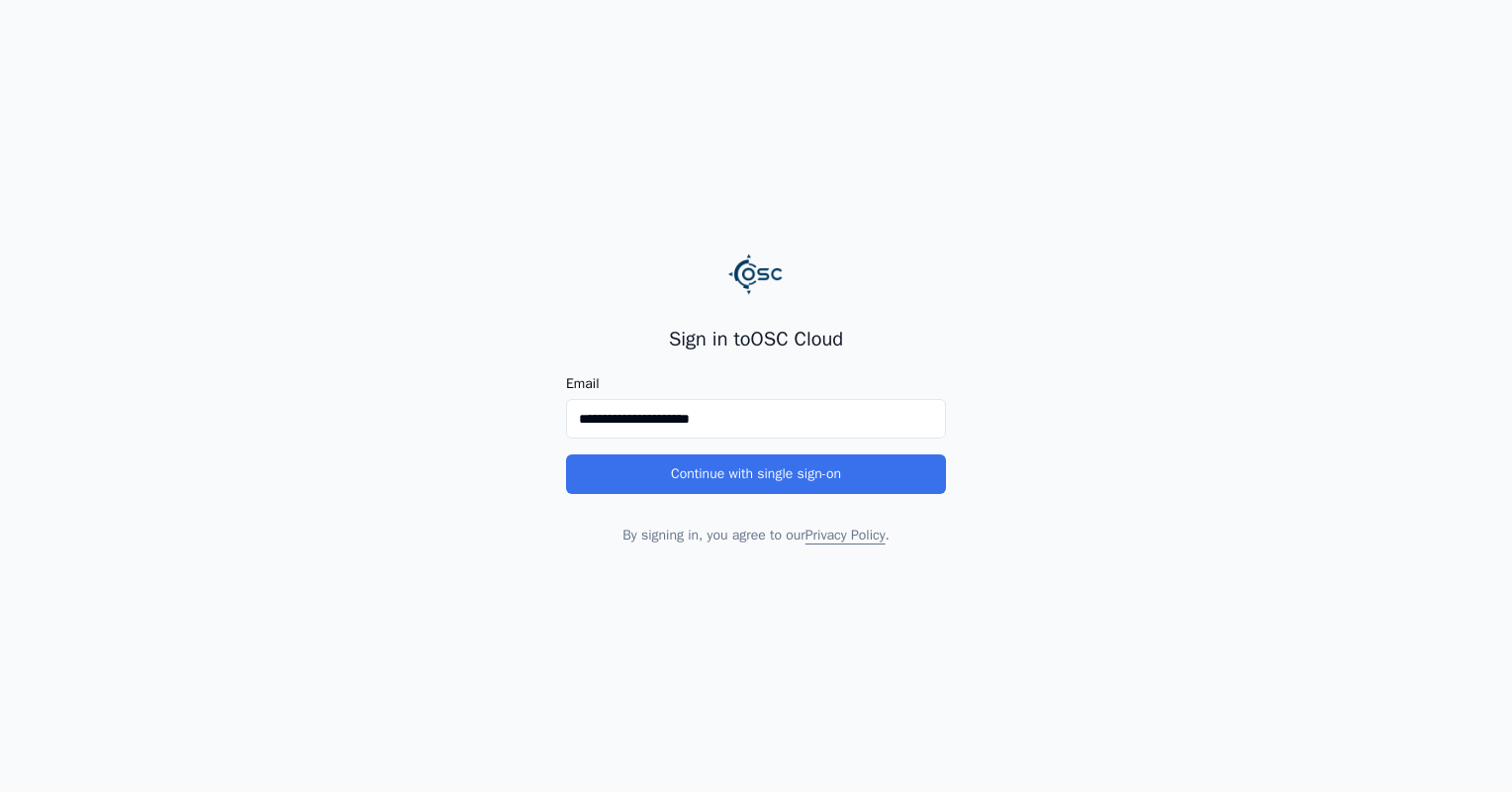 click on "Continue with single sign-on" at bounding box center [756, 474] 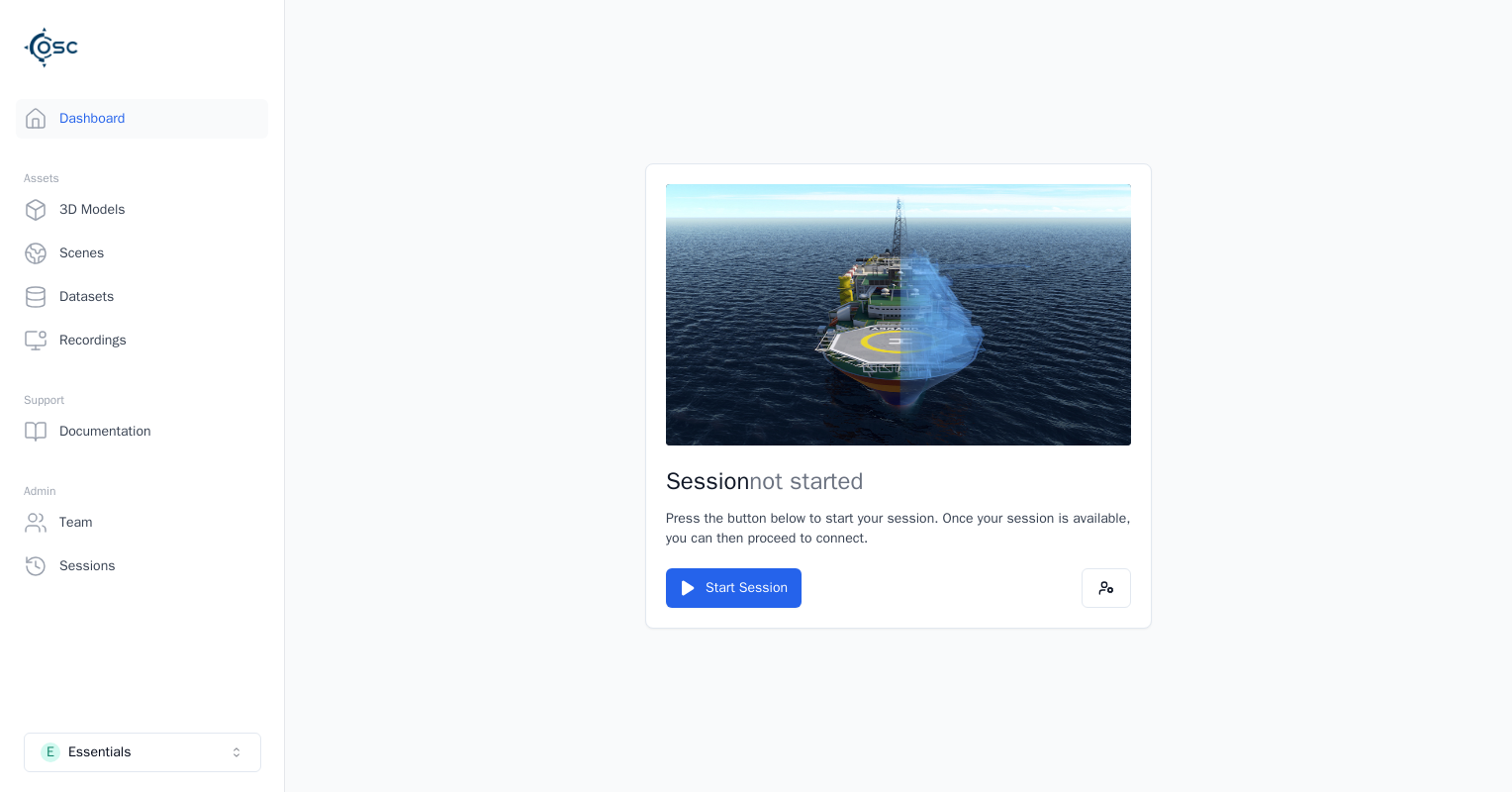 scroll, scrollTop: 0, scrollLeft: 0, axis: both 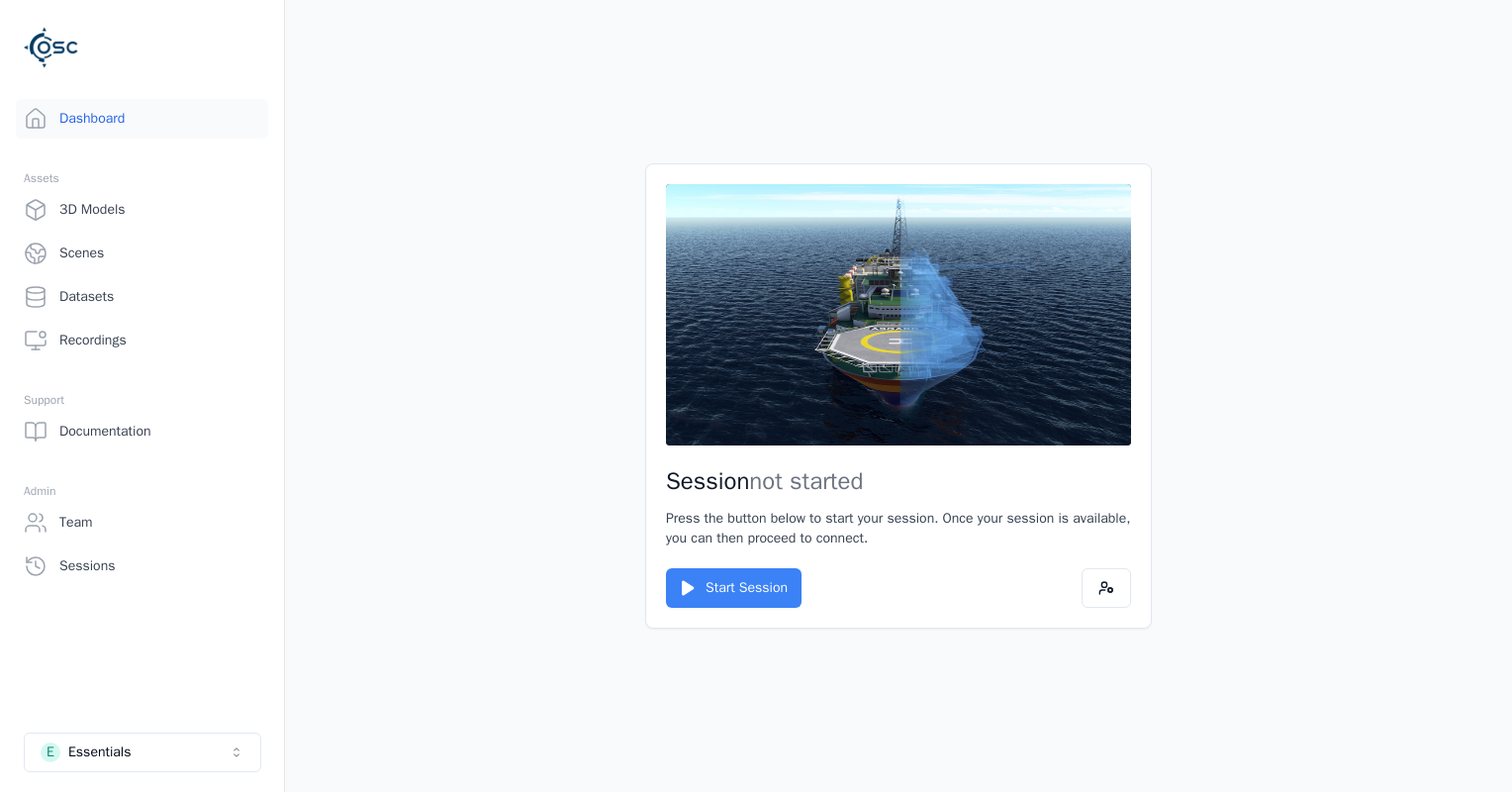 click on "Start Session" at bounding box center [733, 588] 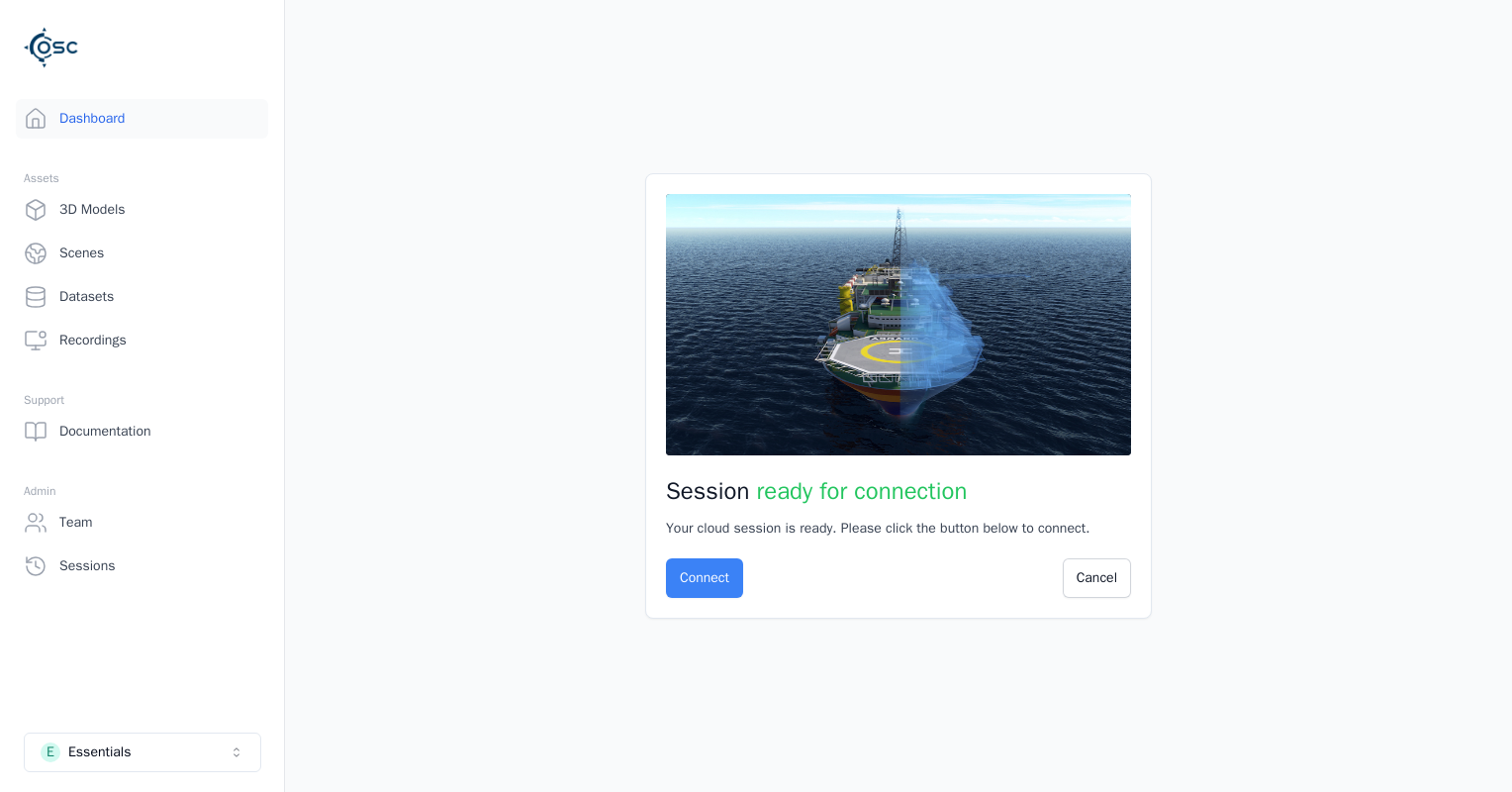 click on "Connect" at bounding box center (705, 578) 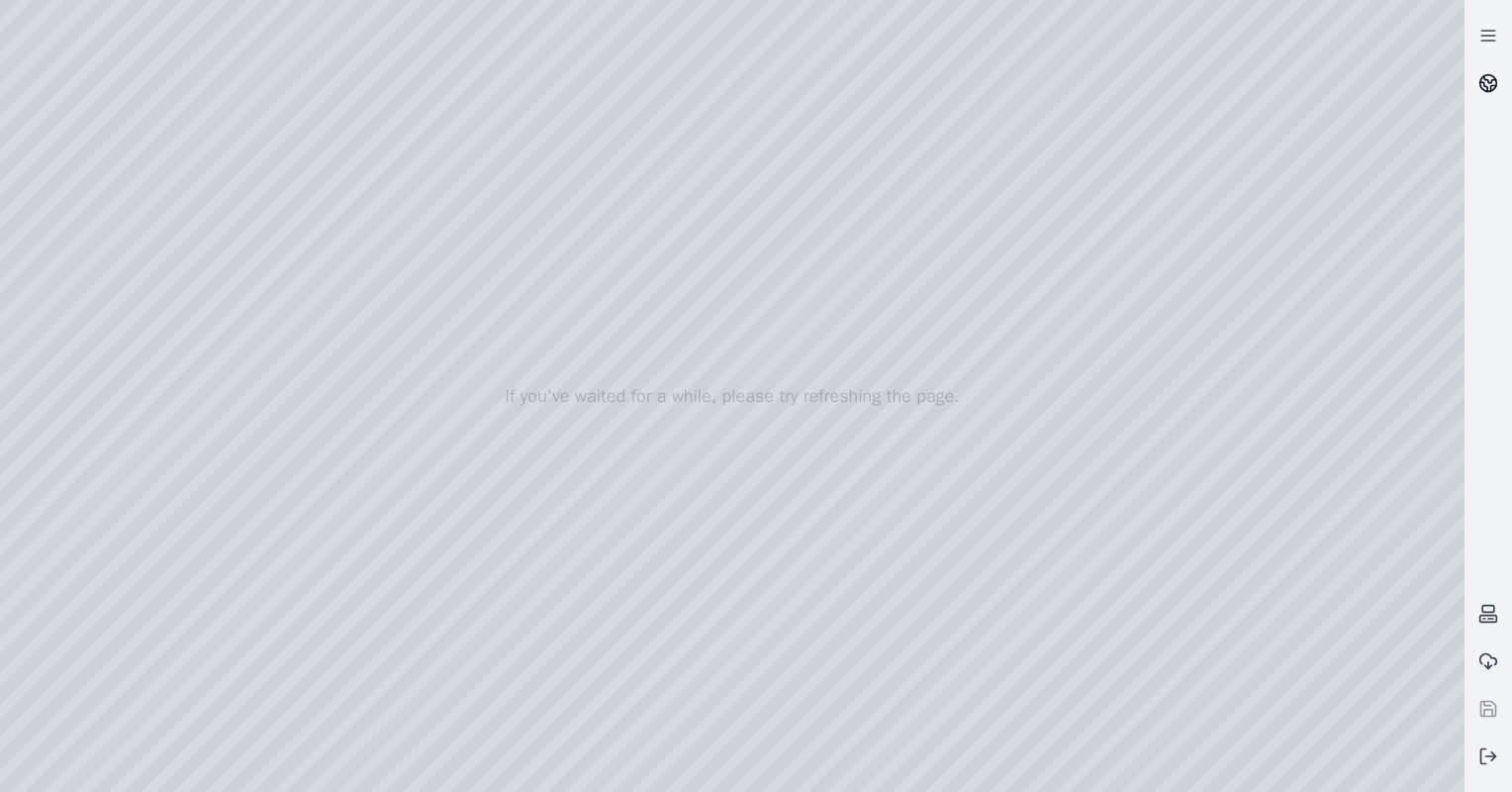 click 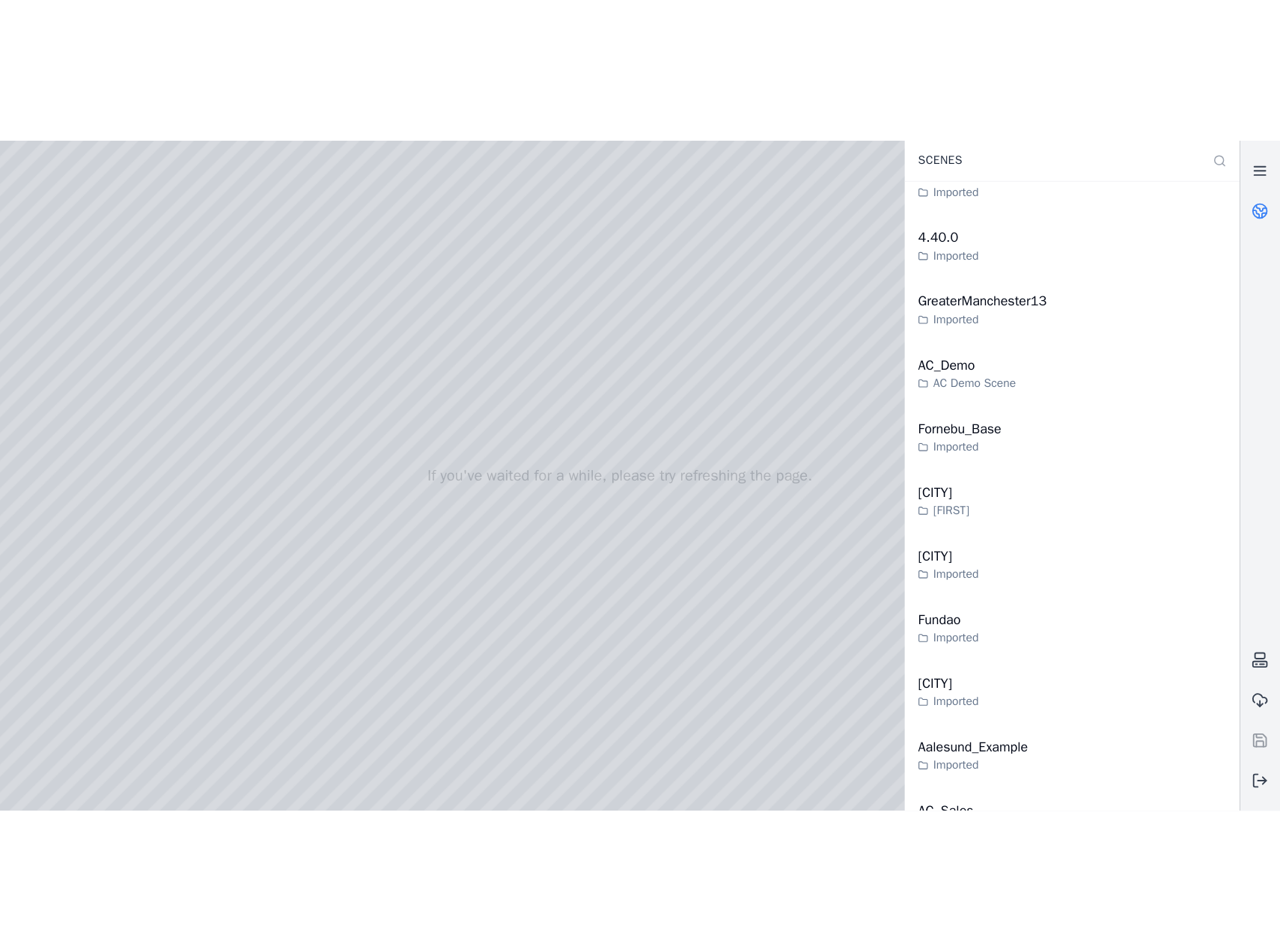 scroll, scrollTop: 3967, scrollLeft: 0, axis: vertical 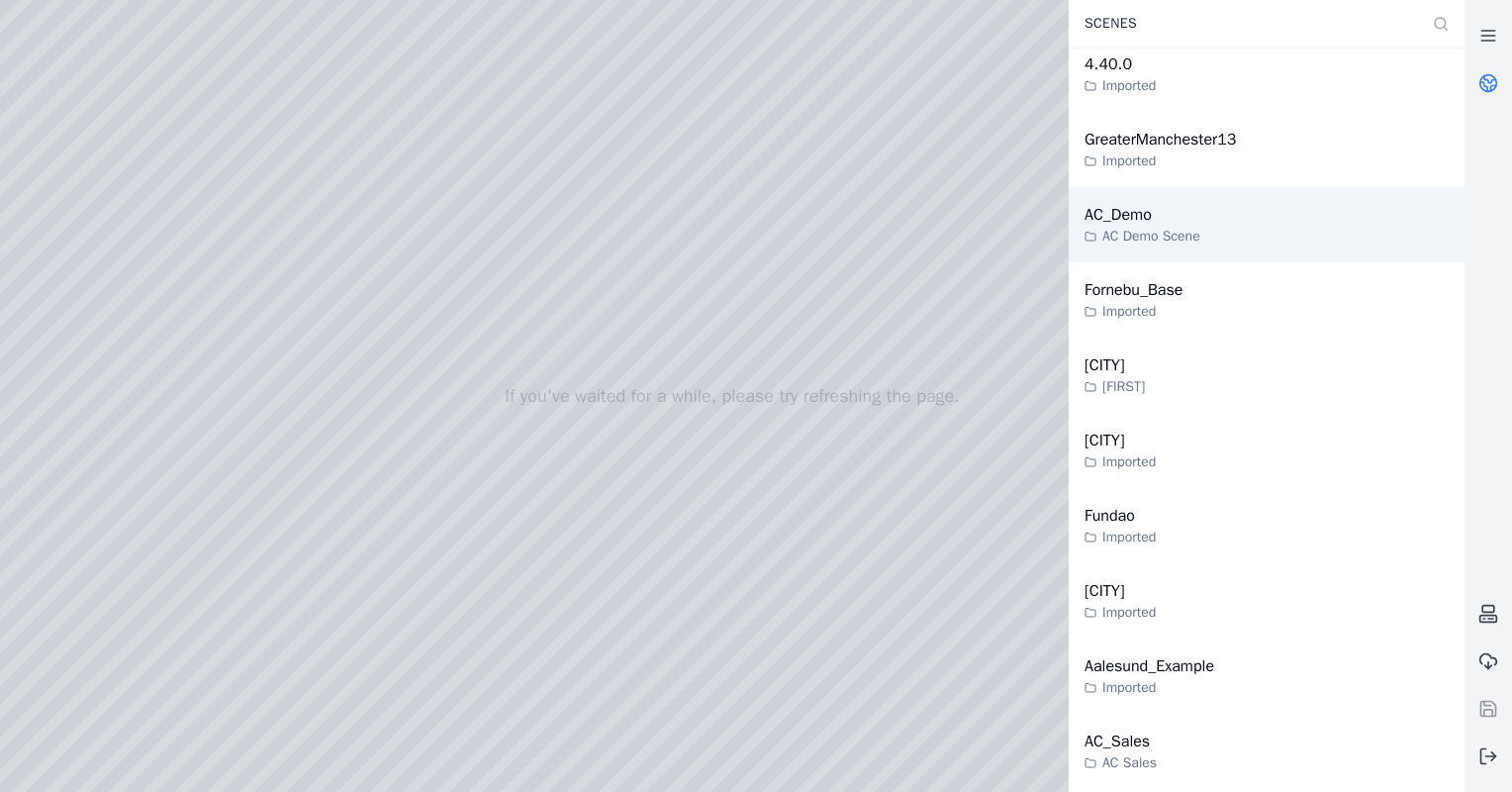 click on "AC_Demo" at bounding box center (1142, 215) 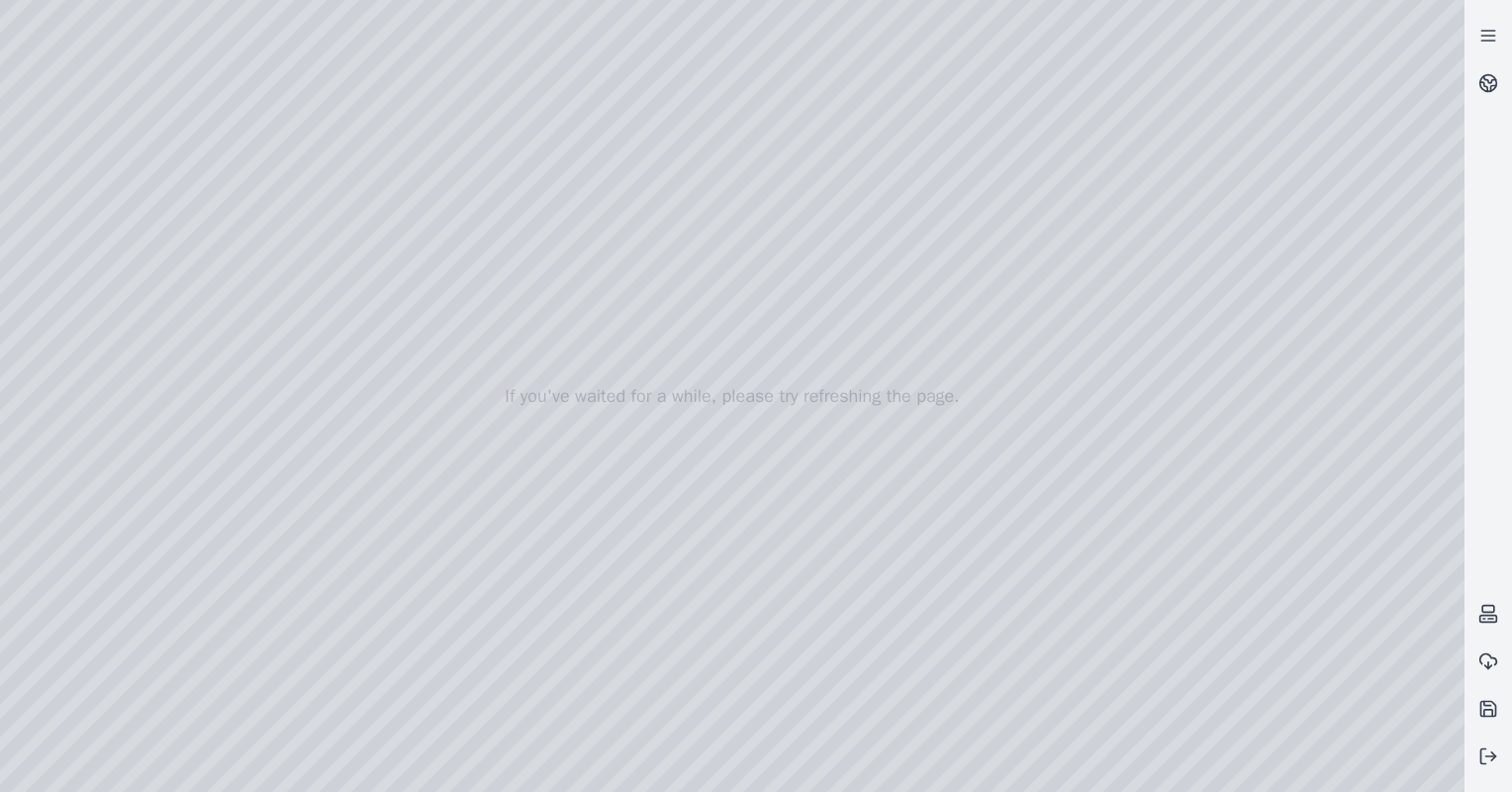 click at bounding box center (732, 396) 